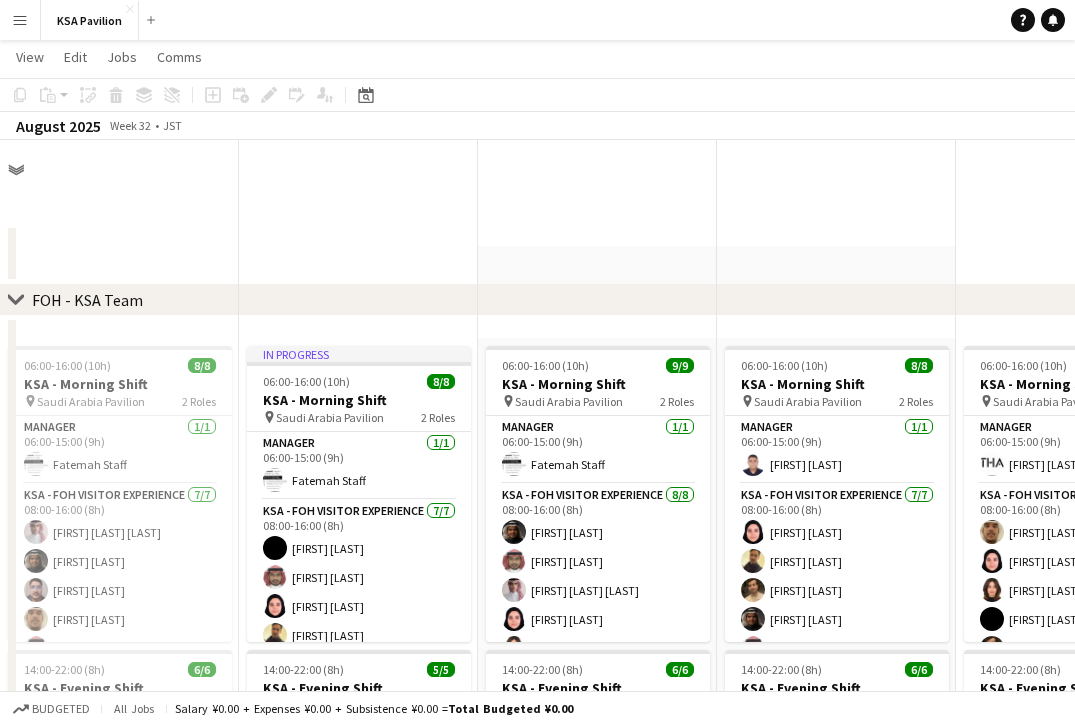 scroll, scrollTop: 686, scrollLeft: 0, axis: vertical 